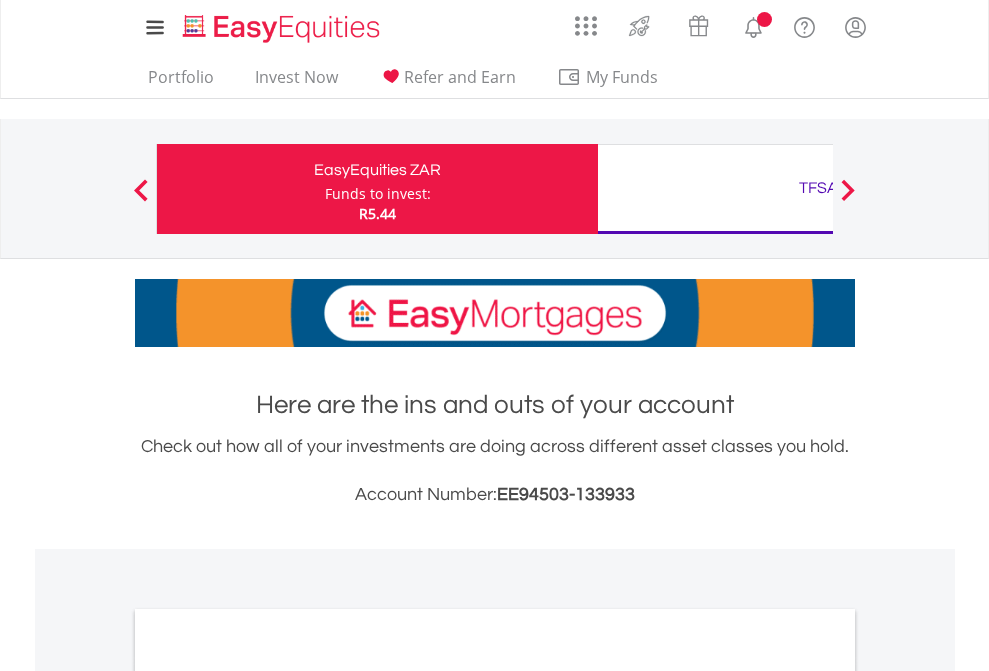 scroll, scrollTop: 0, scrollLeft: 0, axis: both 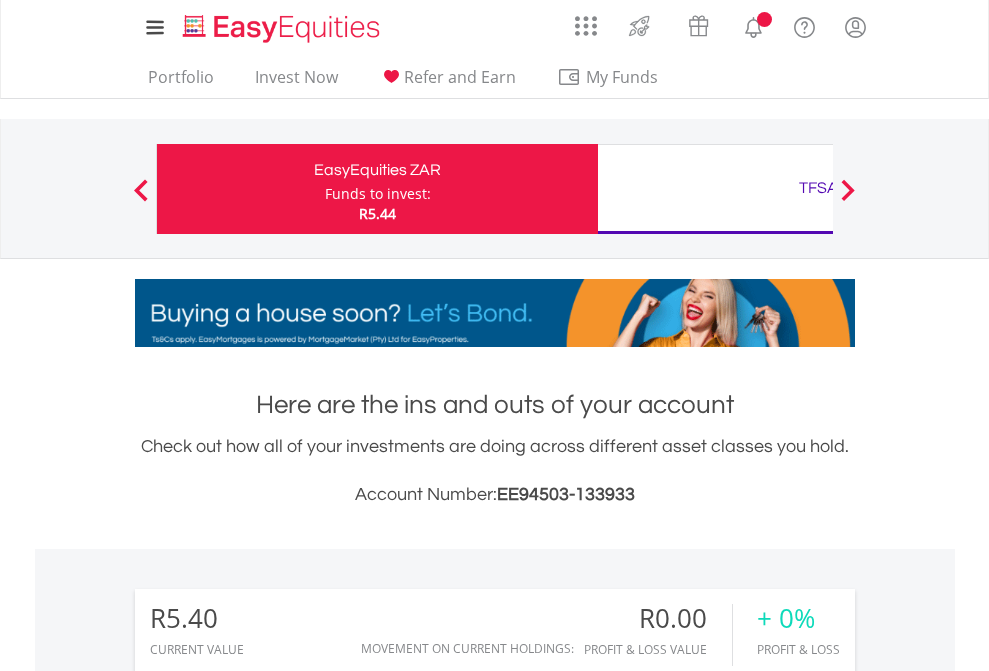 click on "Funds to invest:" at bounding box center (378, 194) 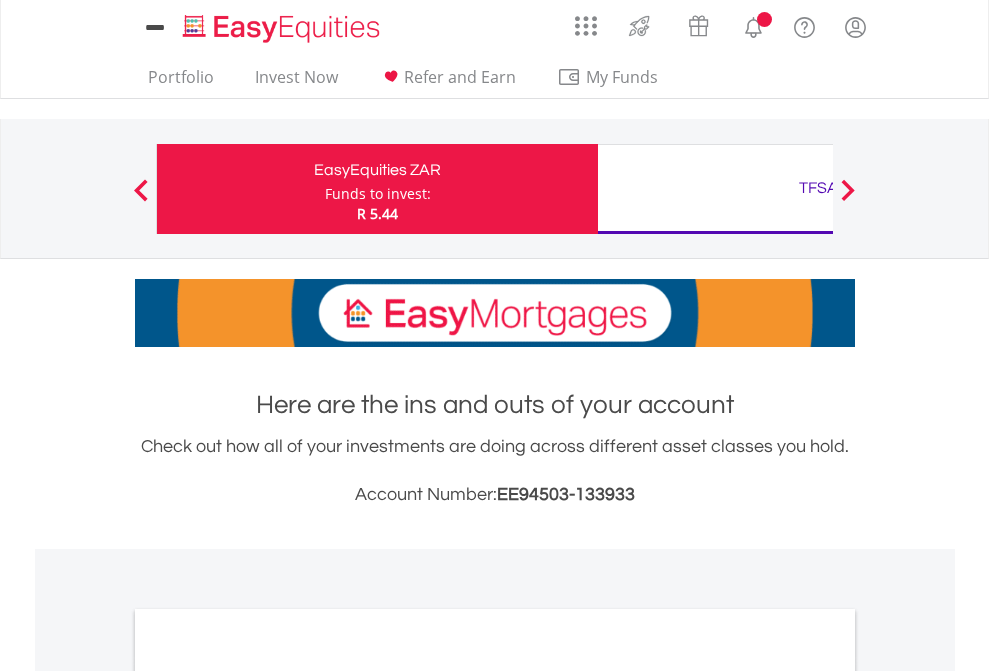 scroll, scrollTop: 0, scrollLeft: 0, axis: both 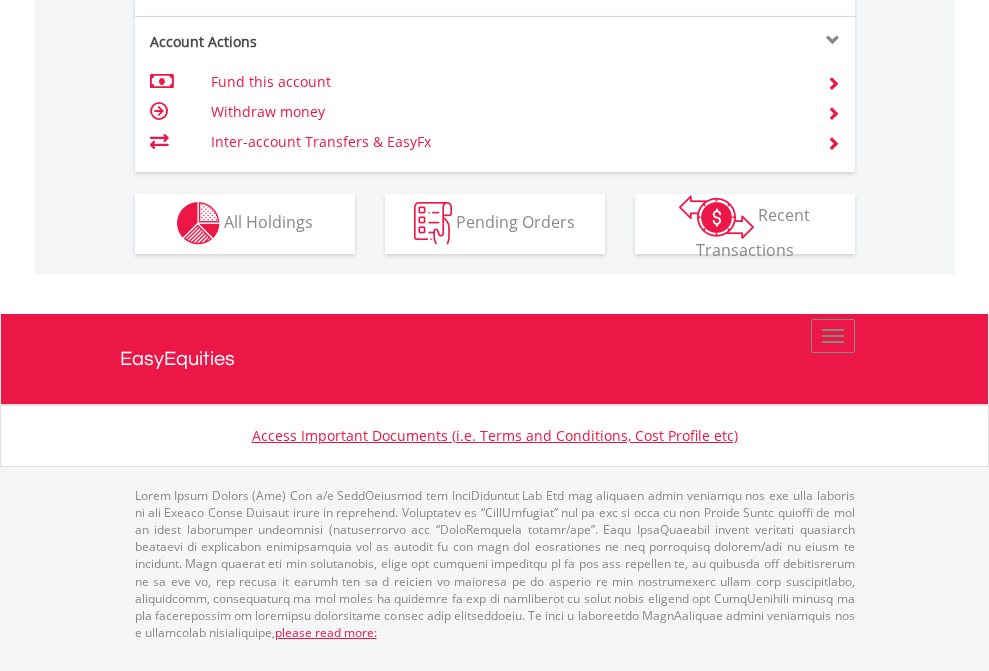 click on "Investment types" at bounding box center [706, -353] 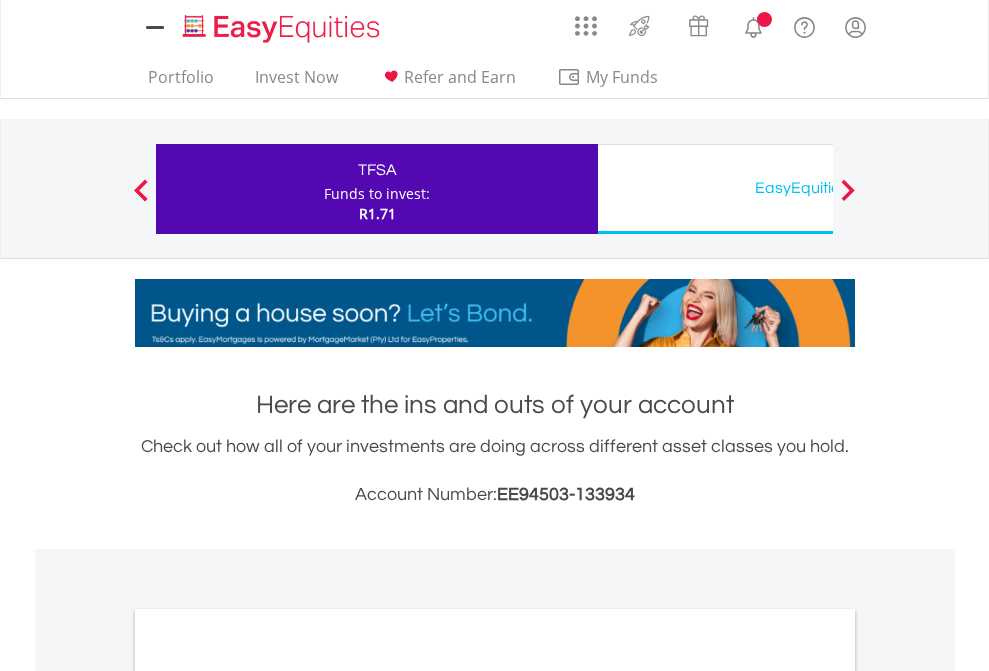 scroll, scrollTop: 0, scrollLeft: 0, axis: both 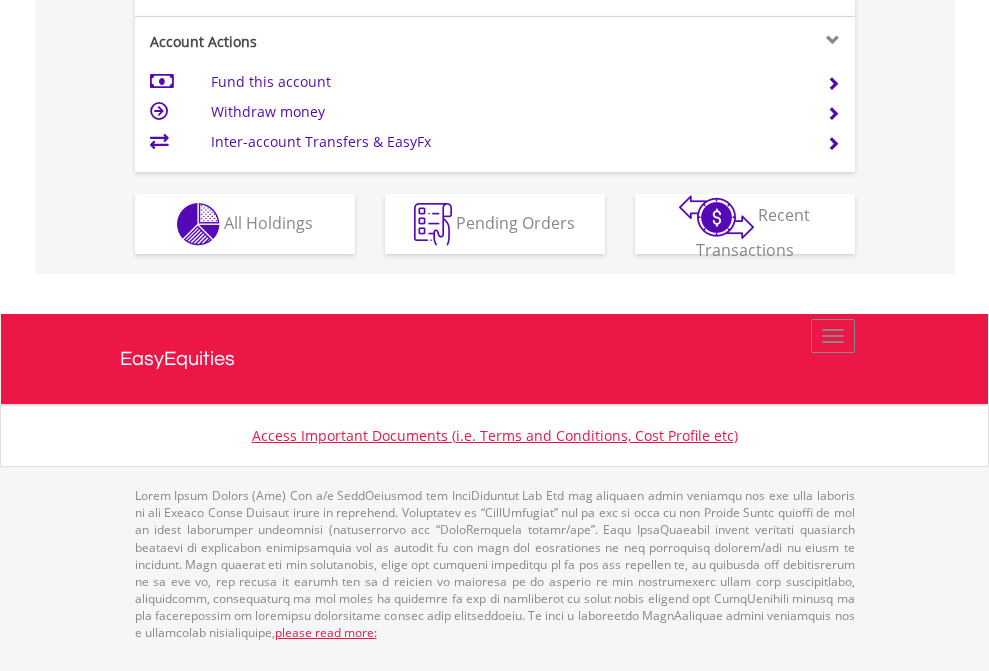 click on "Investment types" at bounding box center (706, -337) 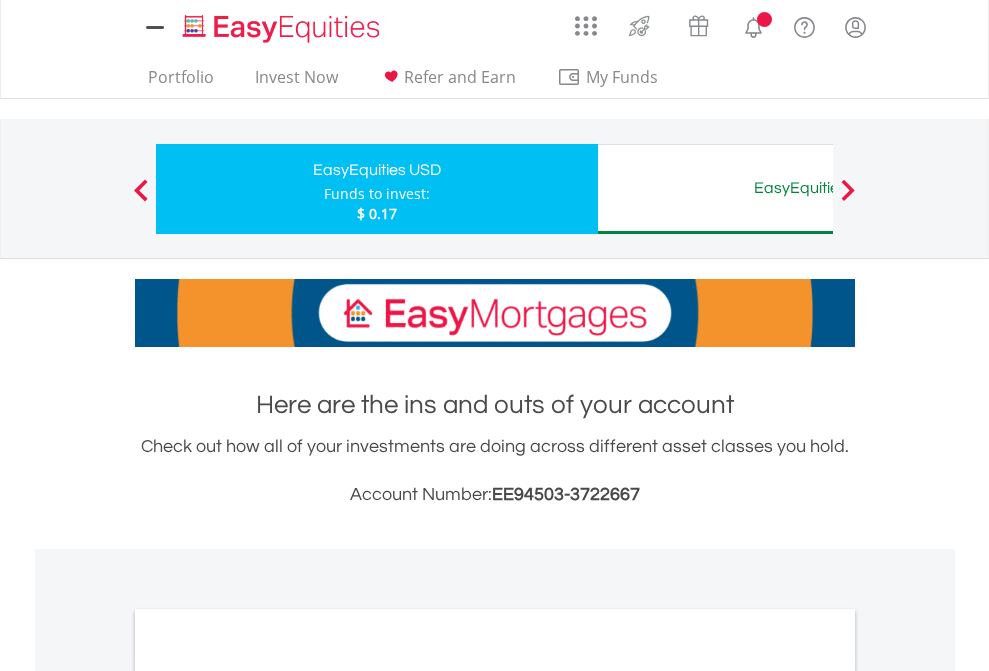scroll, scrollTop: 0, scrollLeft: 0, axis: both 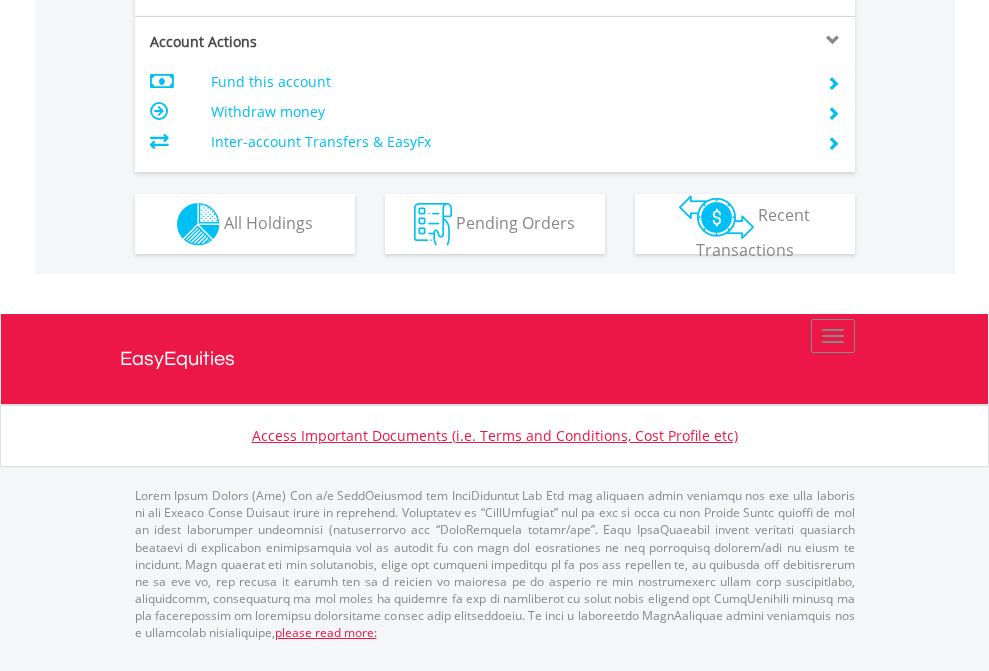 click on "Investment types" at bounding box center (706, -337) 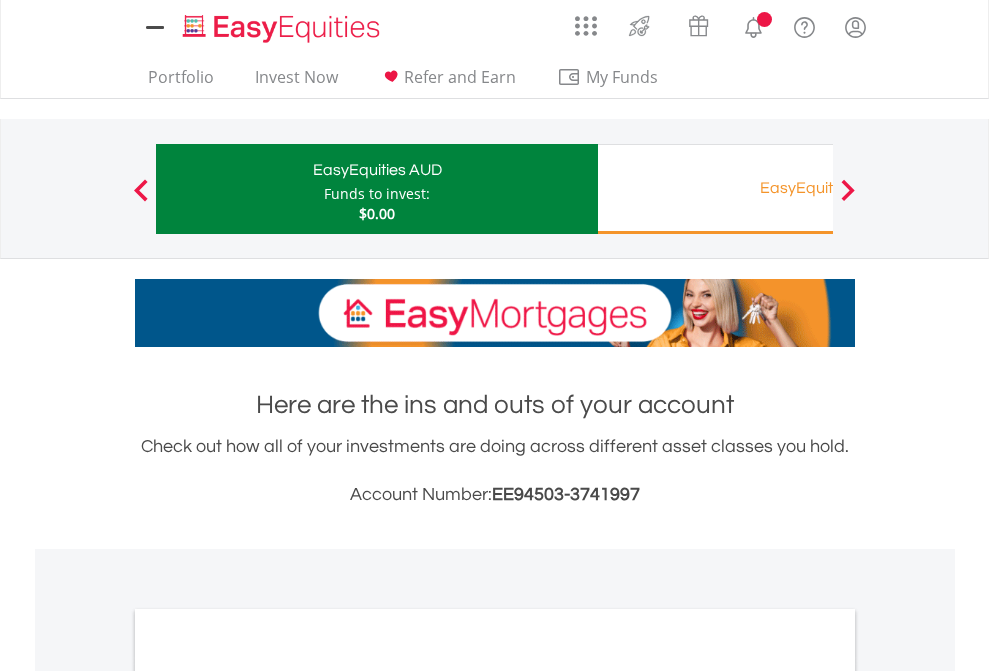 scroll, scrollTop: 0, scrollLeft: 0, axis: both 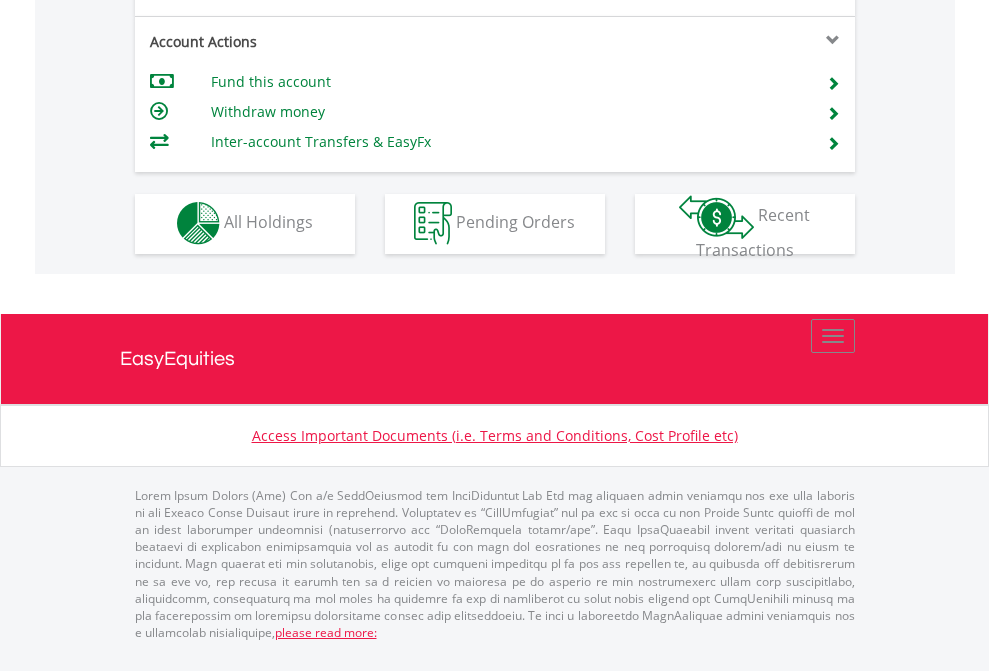 click on "Investment types" at bounding box center (706, -353) 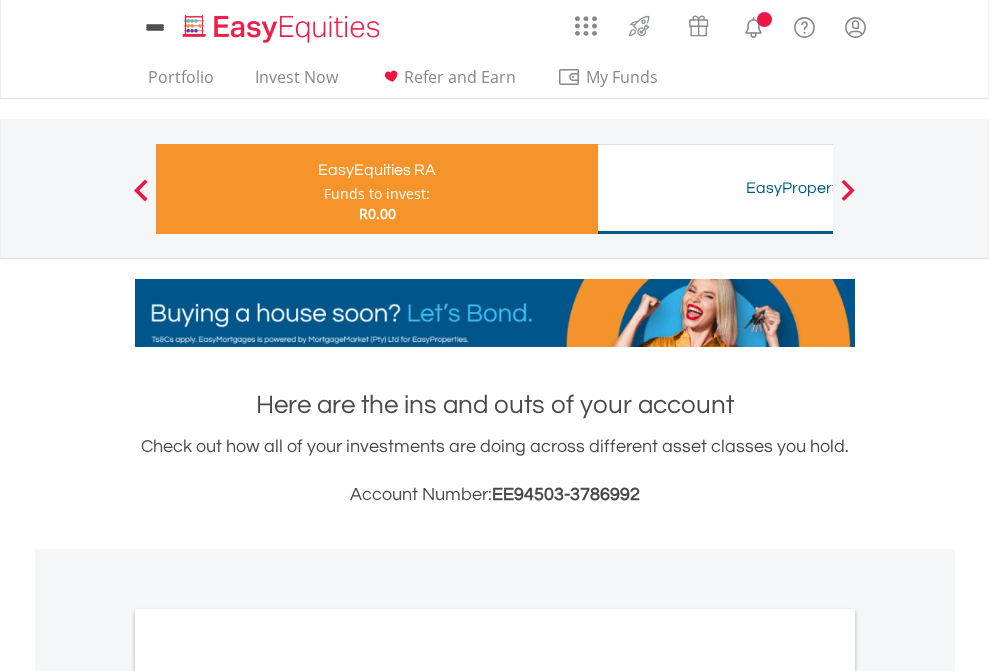scroll, scrollTop: 0, scrollLeft: 0, axis: both 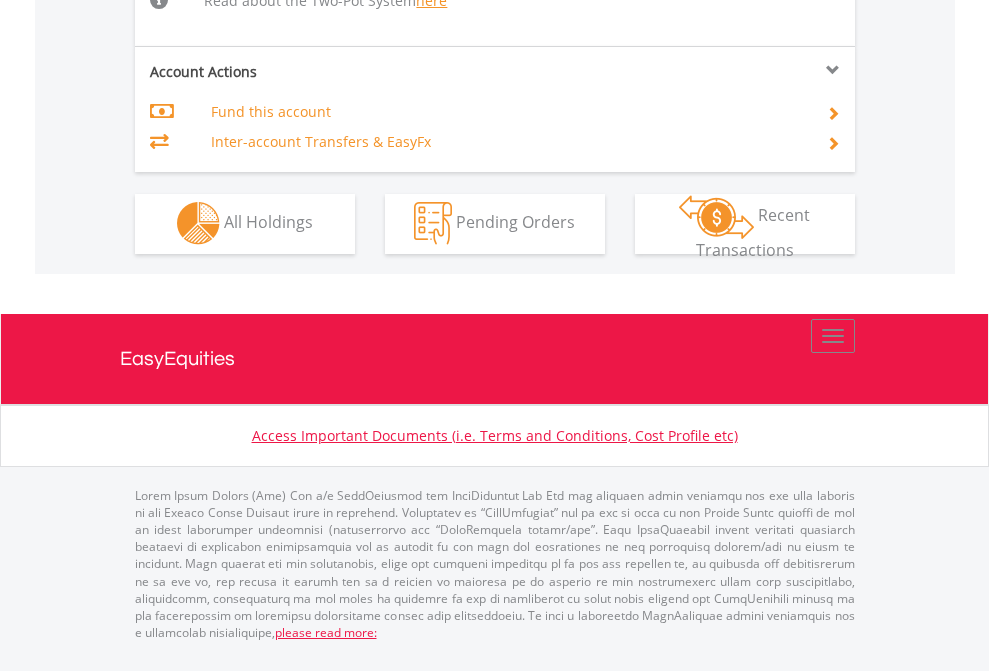 click on "Investment types" at bounding box center (706, -534) 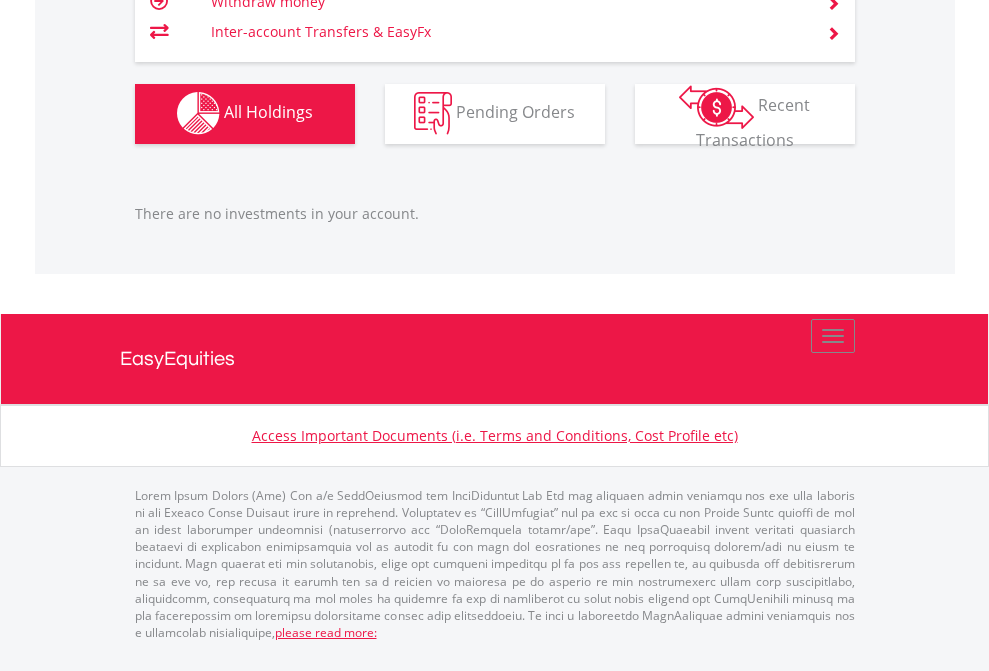 scroll, scrollTop: 1980, scrollLeft: 0, axis: vertical 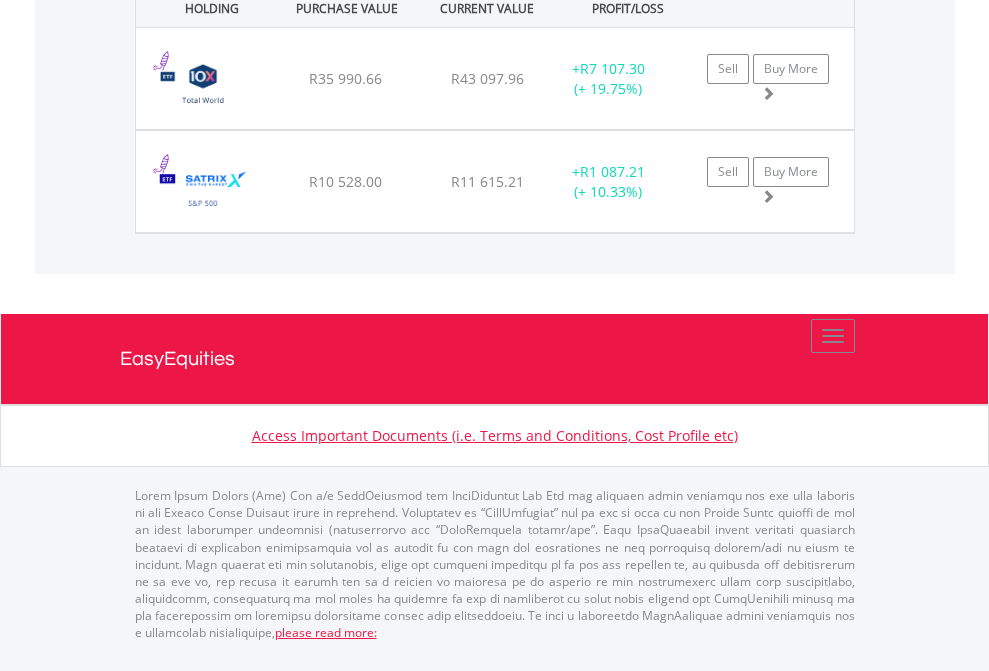 click on "EasyEquities USD" at bounding box center [818, -1071] 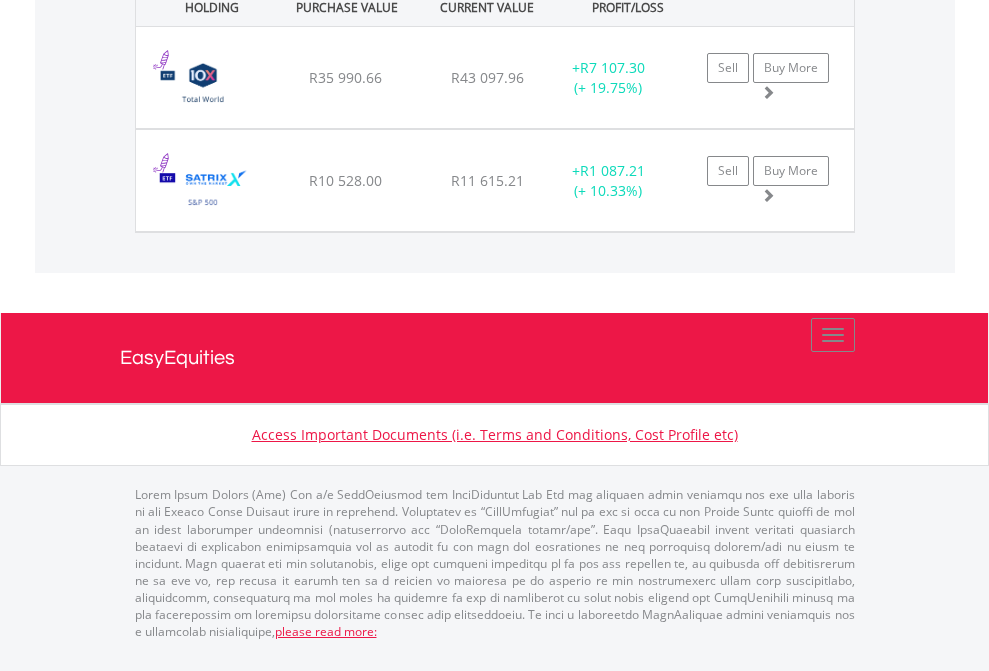 scroll, scrollTop: 144, scrollLeft: 0, axis: vertical 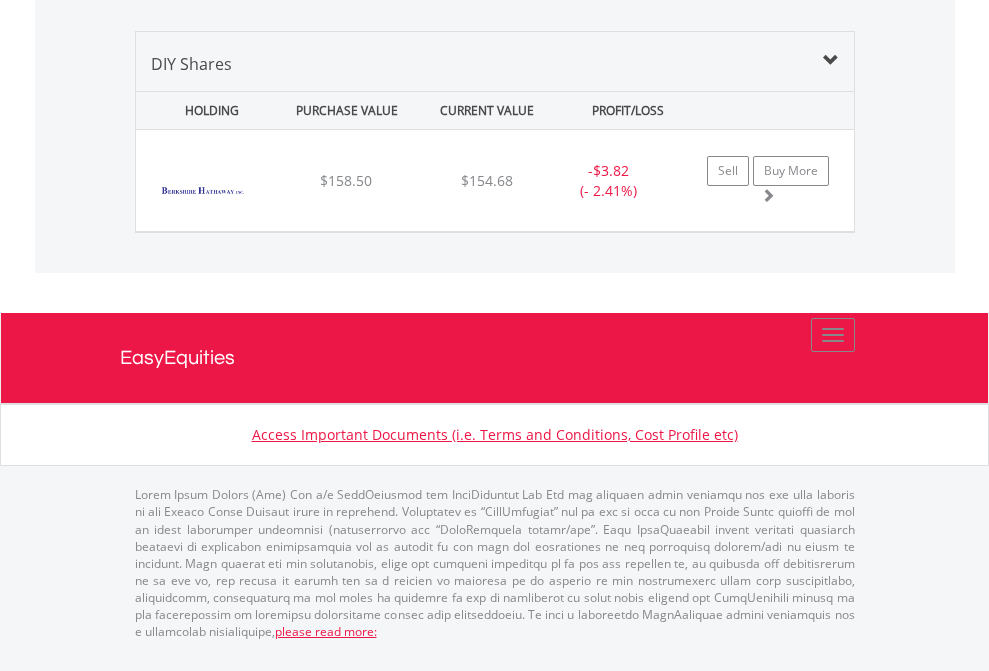 click on "EasyEquities AUD" at bounding box center (818, -1339) 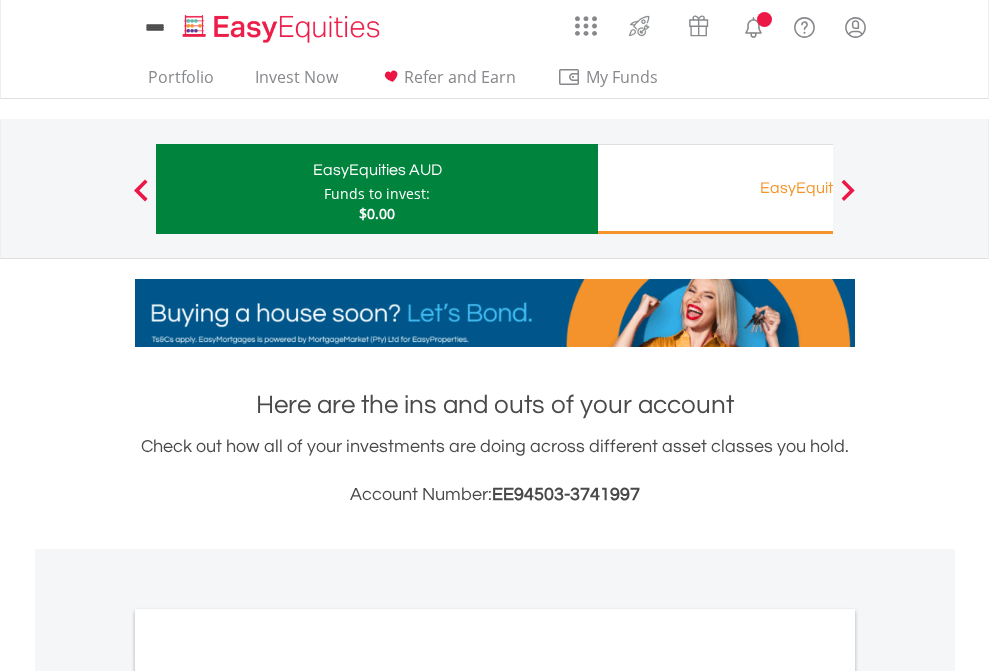 scroll, scrollTop: 1202, scrollLeft: 0, axis: vertical 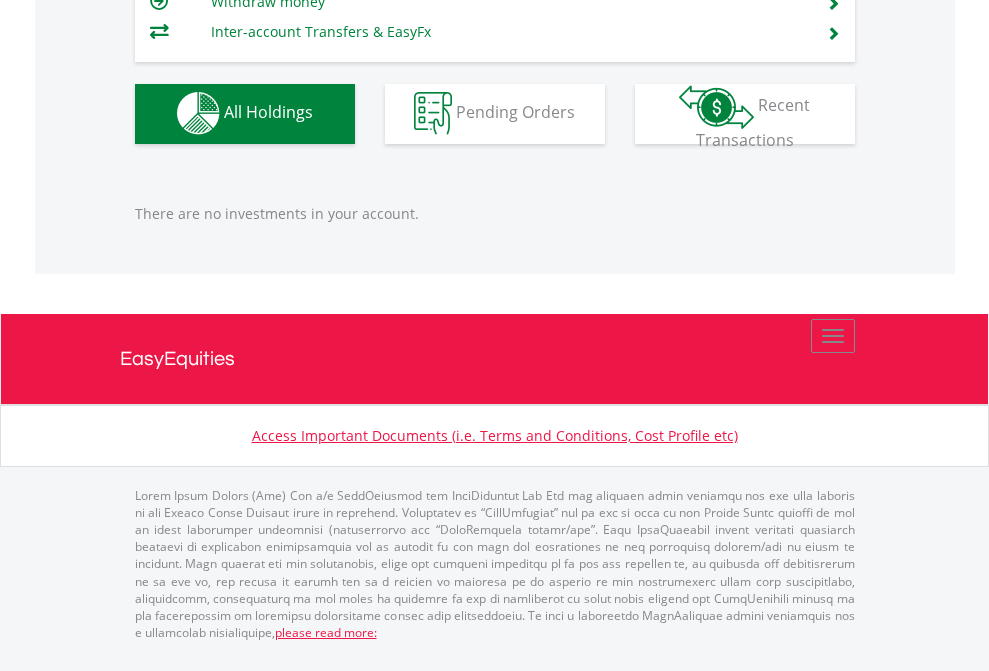 click on "EasyEquities RA" at bounding box center (818, -1142) 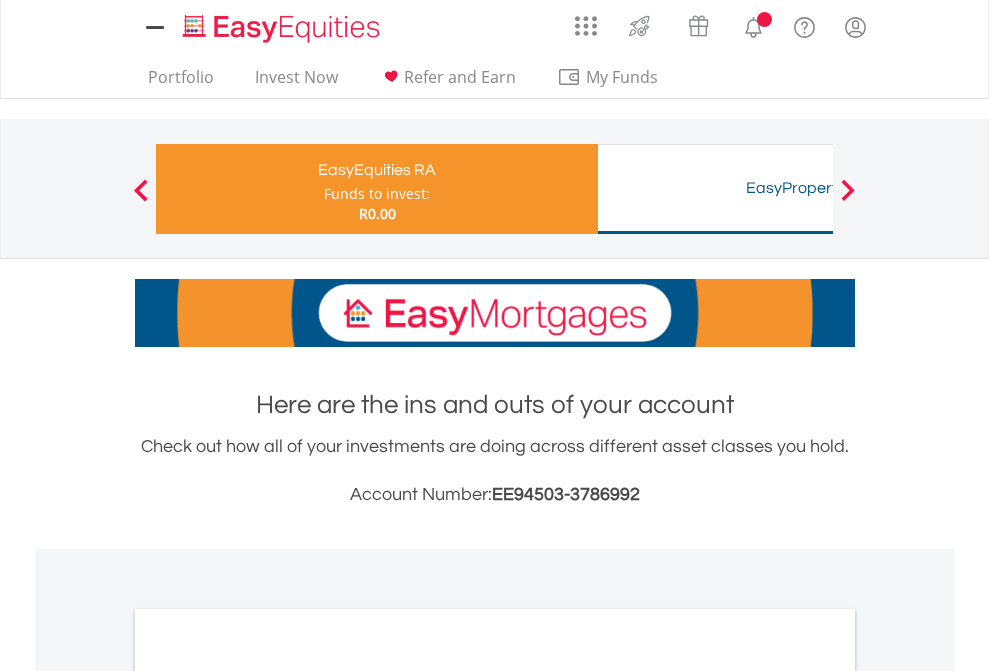 scroll, scrollTop: 0, scrollLeft: 0, axis: both 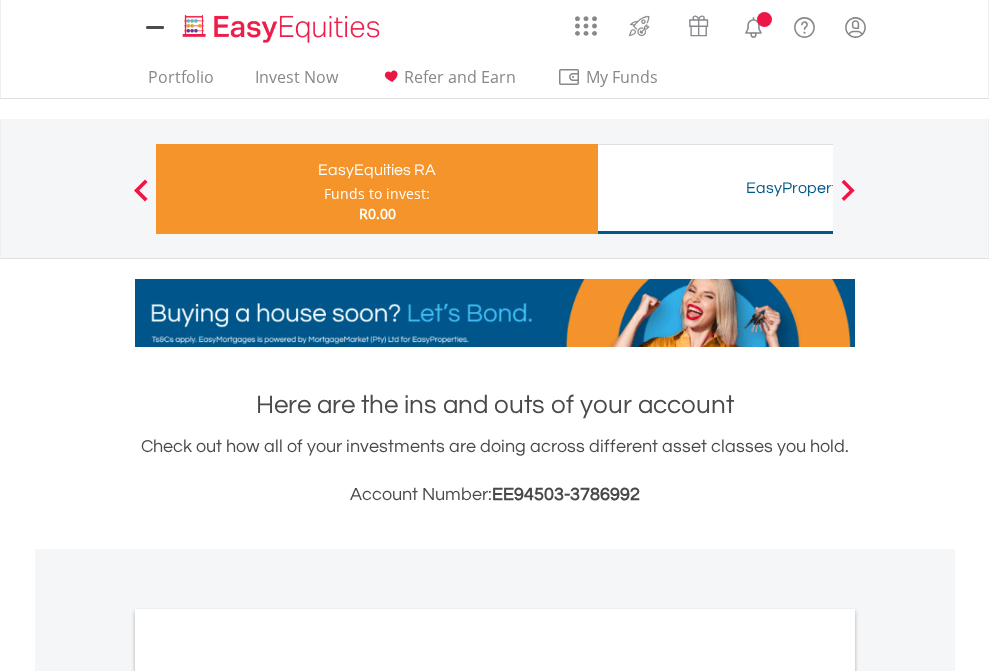 click on "All Holdings" at bounding box center [268, 1066] 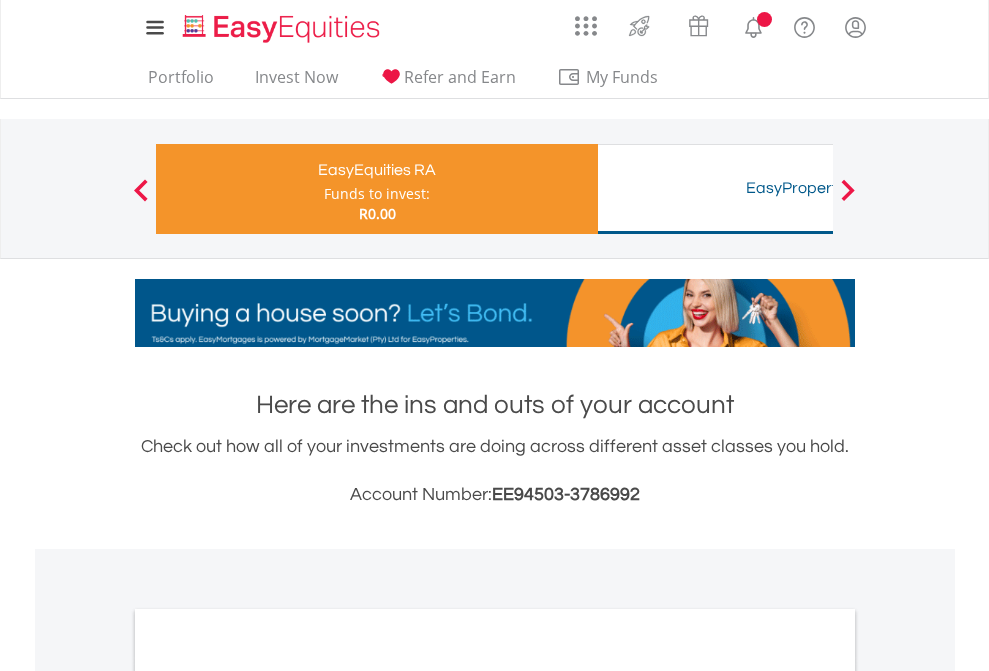 scroll, scrollTop: 1202, scrollLeft: 0, axis: vertical 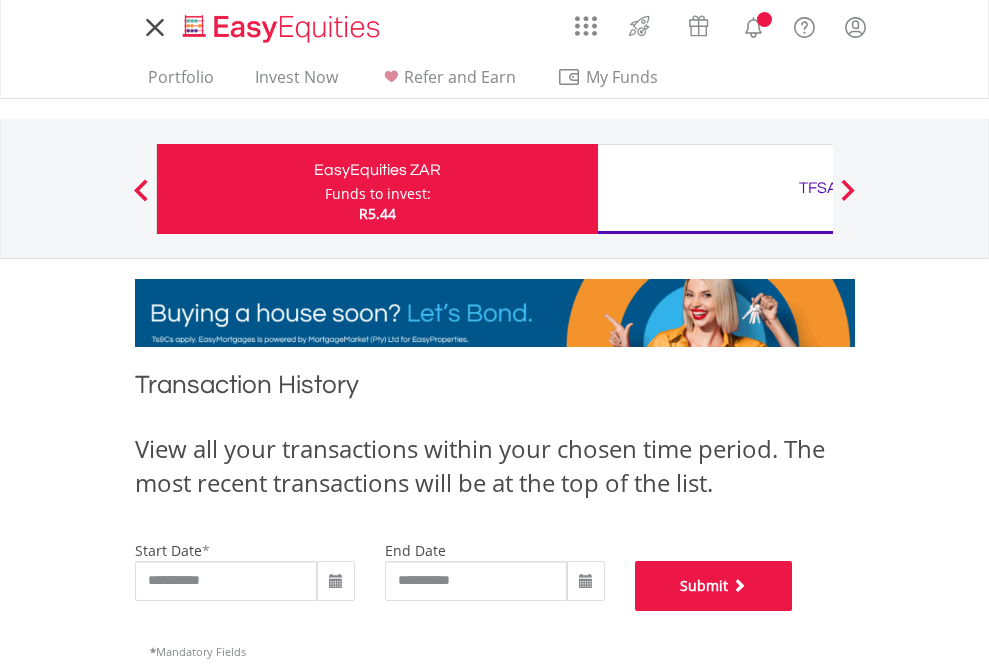 click on "Submit" at bounding box center [714, 586] 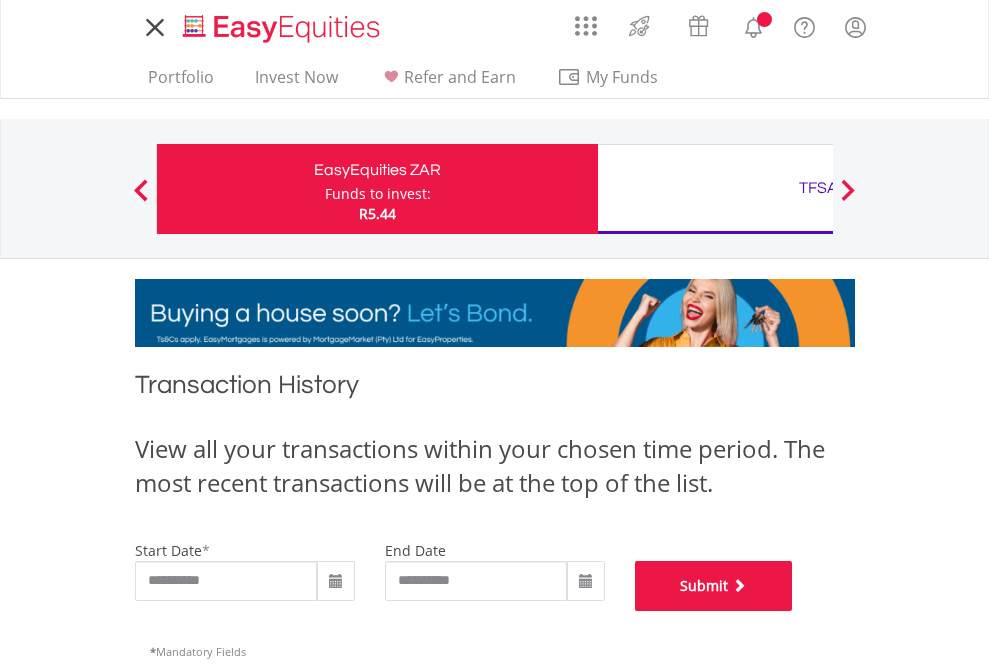 scroll, scrollTop: 811, scrollLeft: 0, axis: vertical 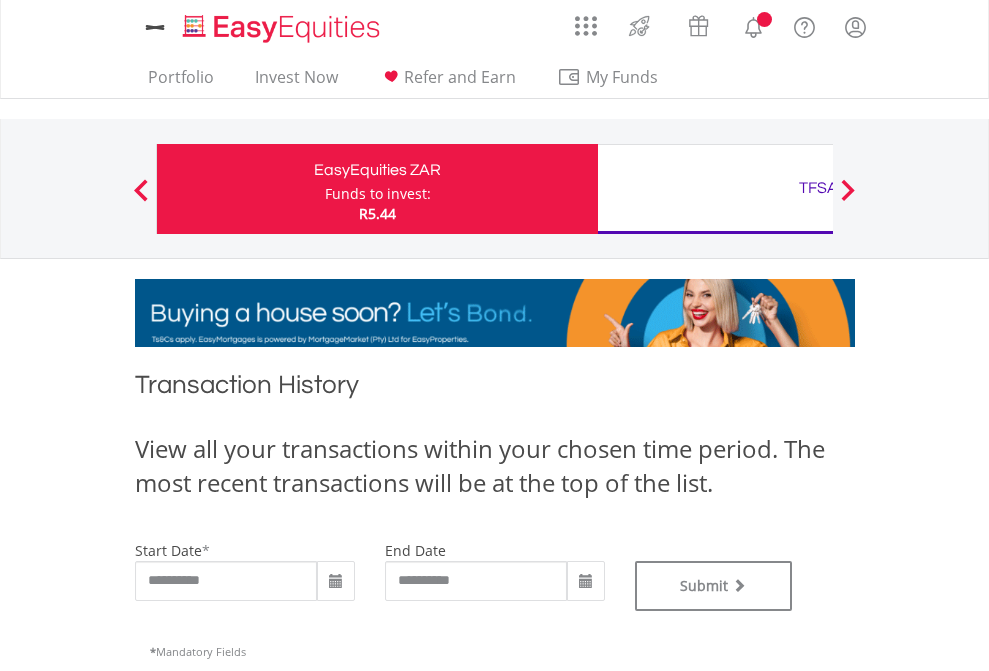 click on "TFSA" at bounding box center [818, 188] 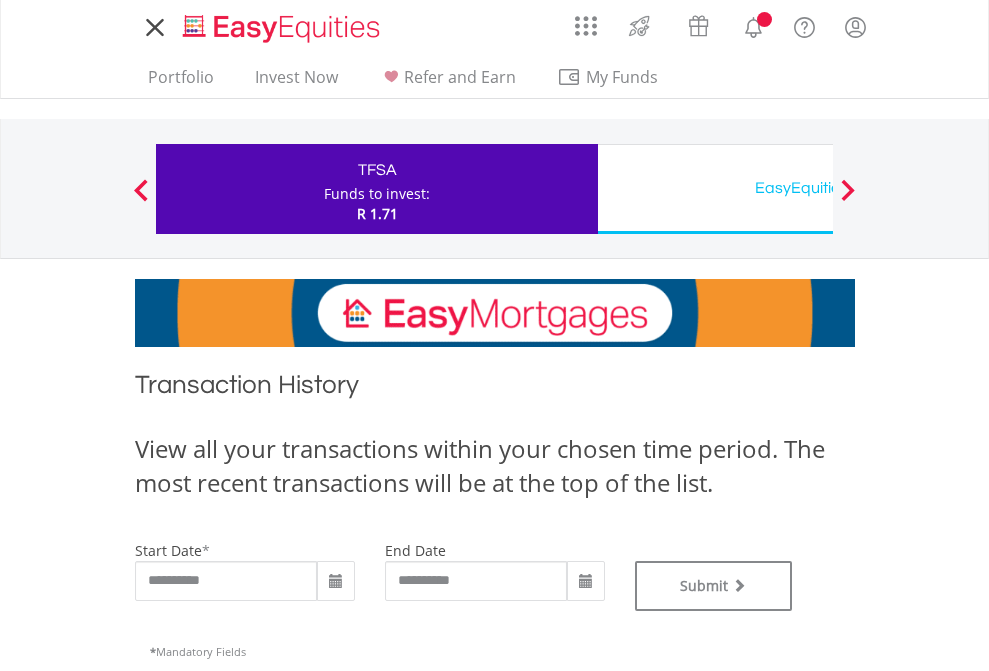 scroll, scrollTop: 0, scrollLeft: 0, axis: both 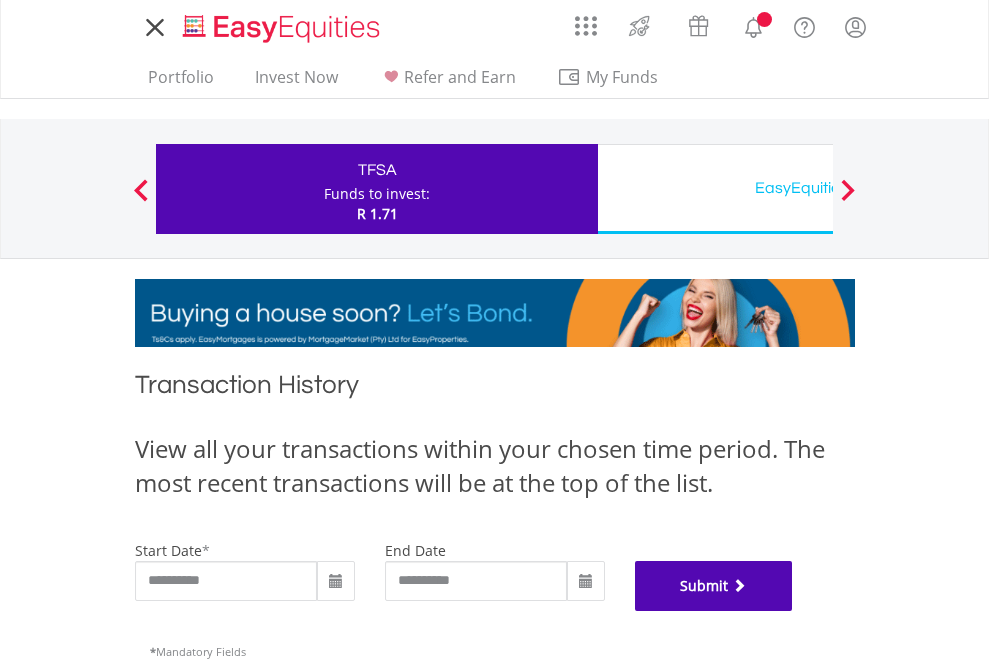 click on "Submit" at bounding box center [714, 586] 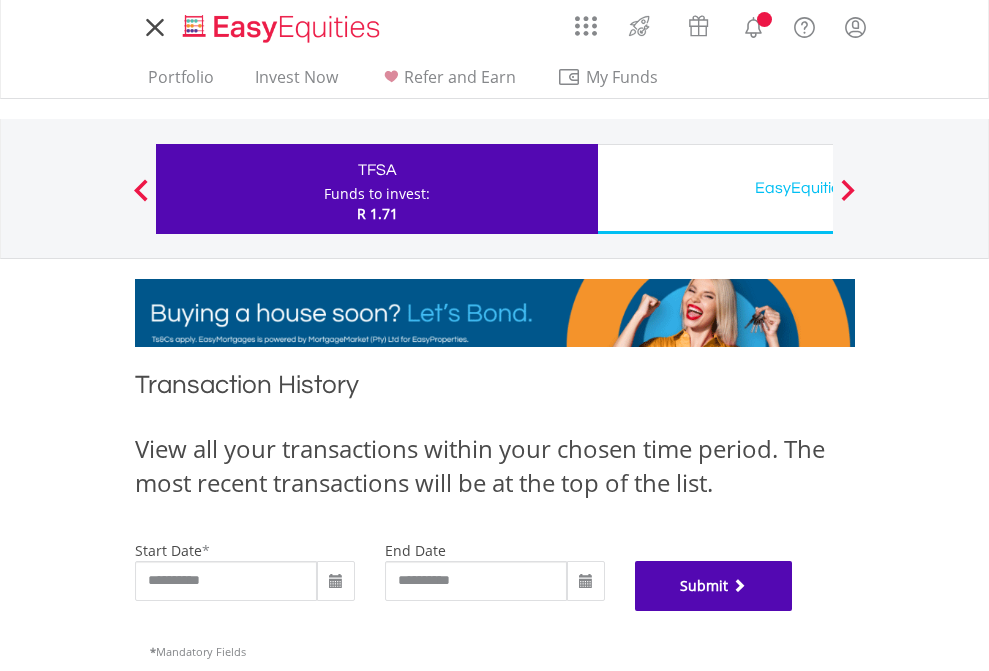 scroll, scrollTop: 811, scrollLeft: 0, axis: vertical 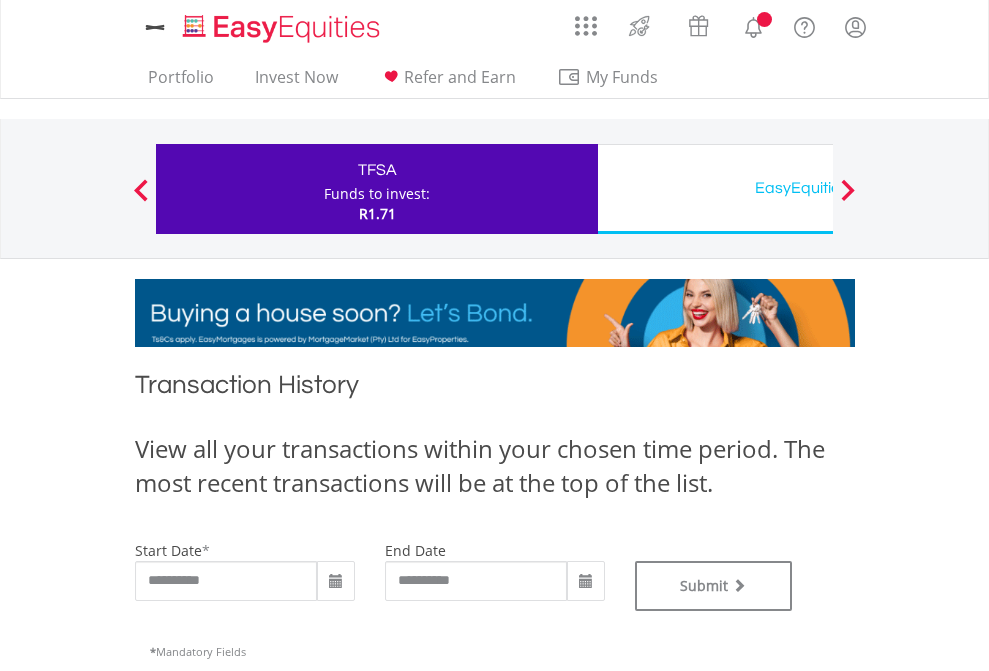 click on "EasyEquities USD" at bounding box center [818, 188] 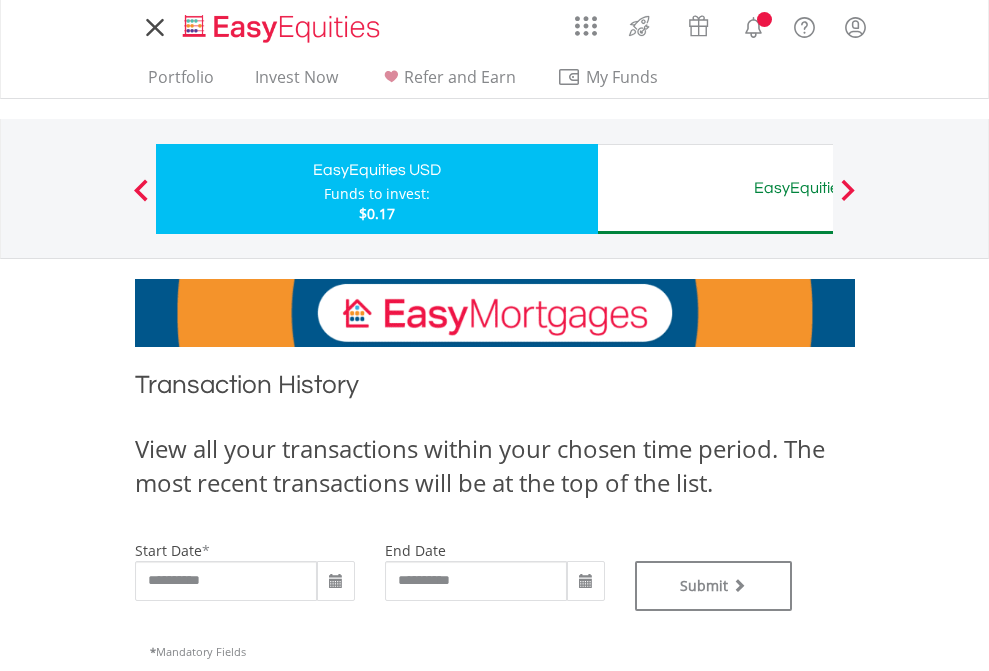 scroll, scrollTop: 0, scrollLeft: 0, axis: both 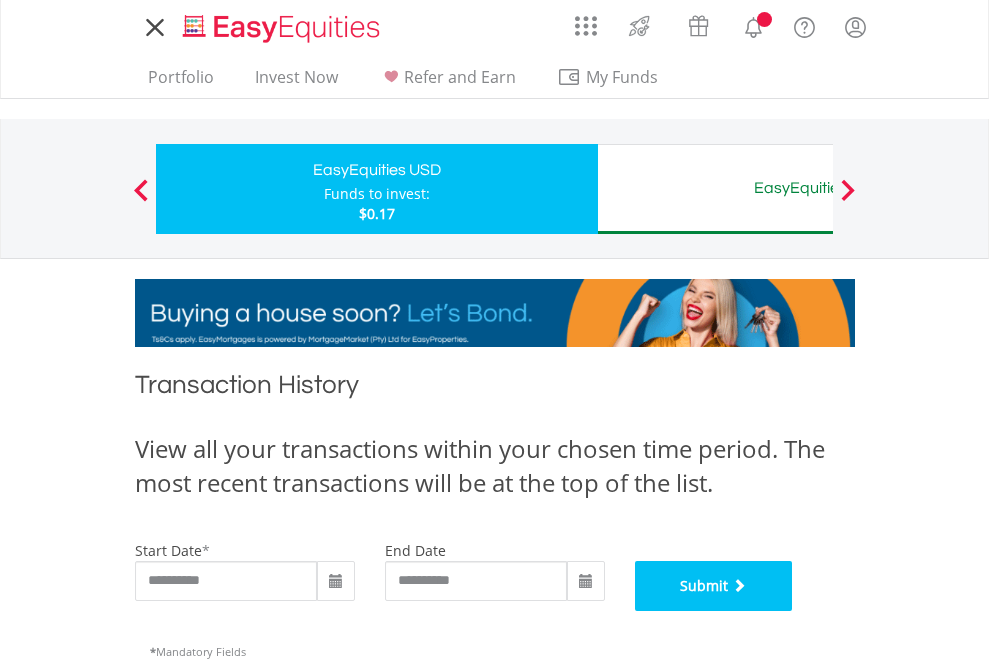 click on "Submit" at bounding box center (714, 586) 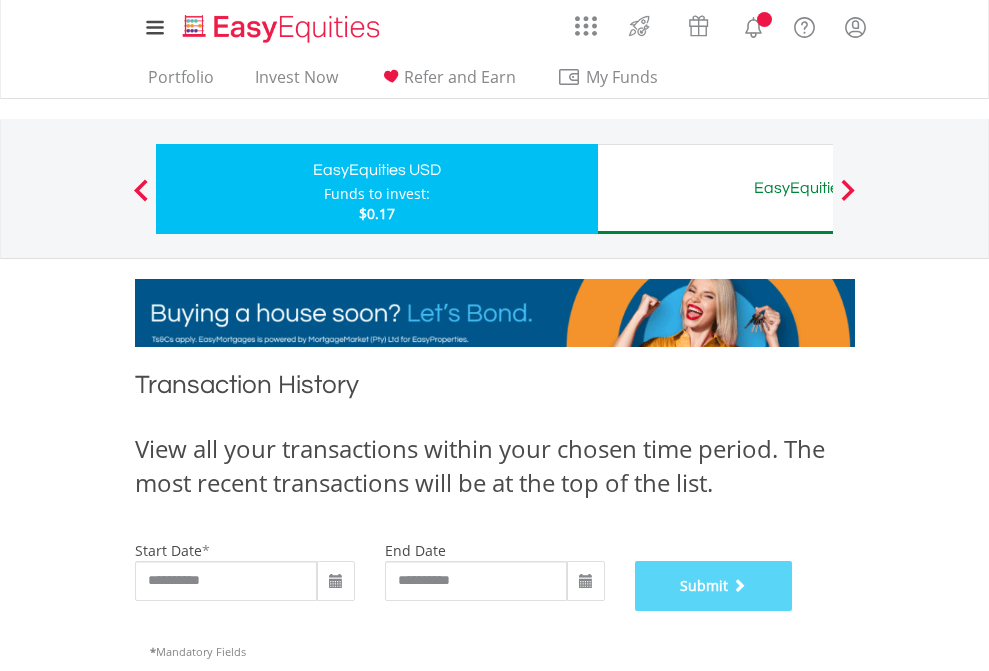 scroll, scrollTop: 811, scrollLeft: 0, axis: vertical 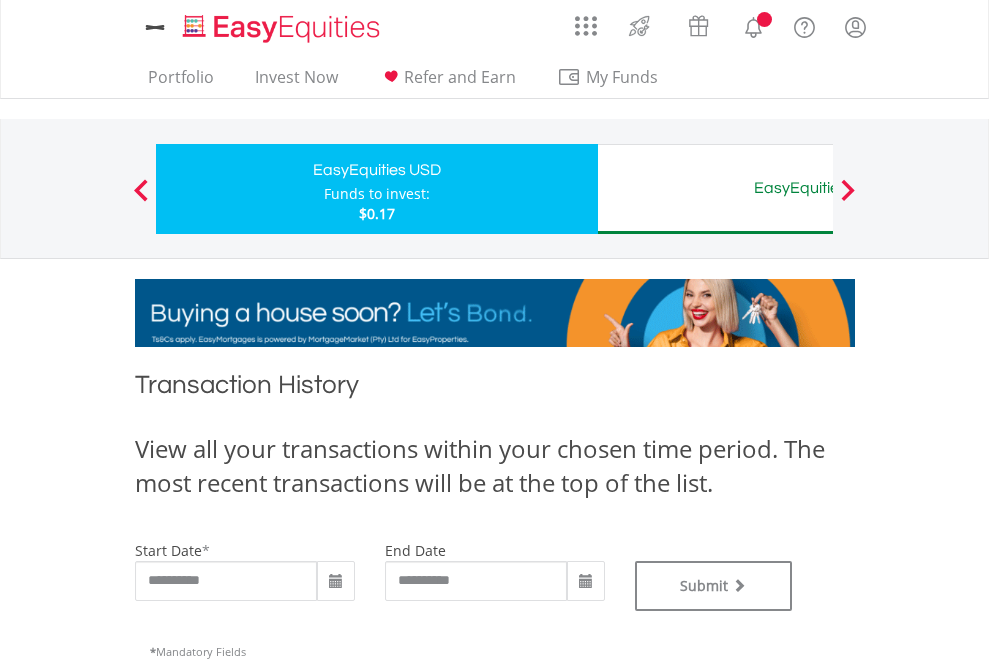 click on "EasyEquities AUD" at bounding box center [818, 188] 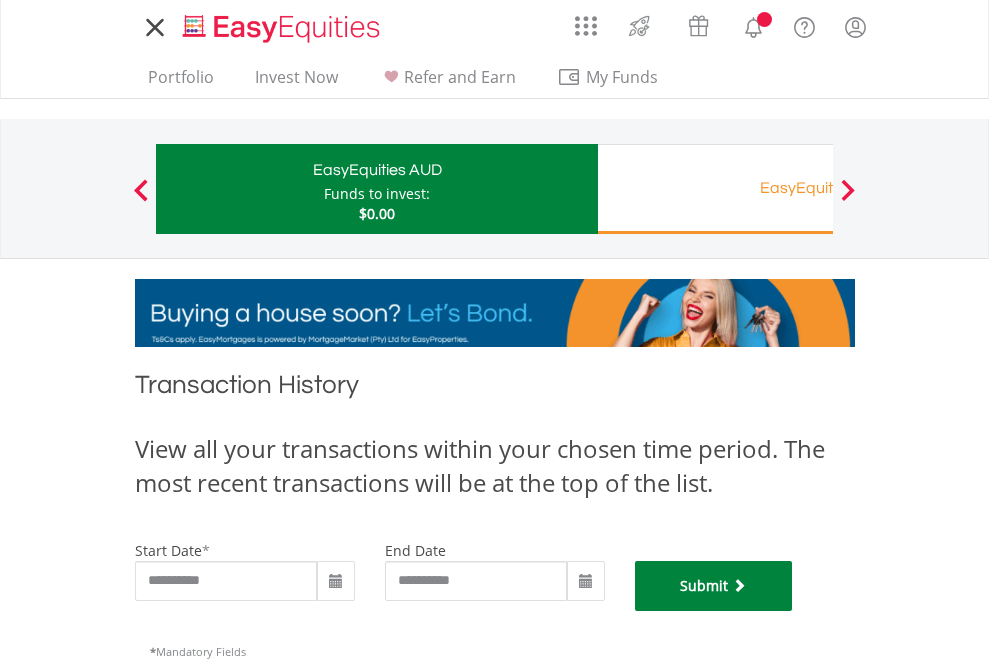 click on "Submit" at bounding box center (714, 586) 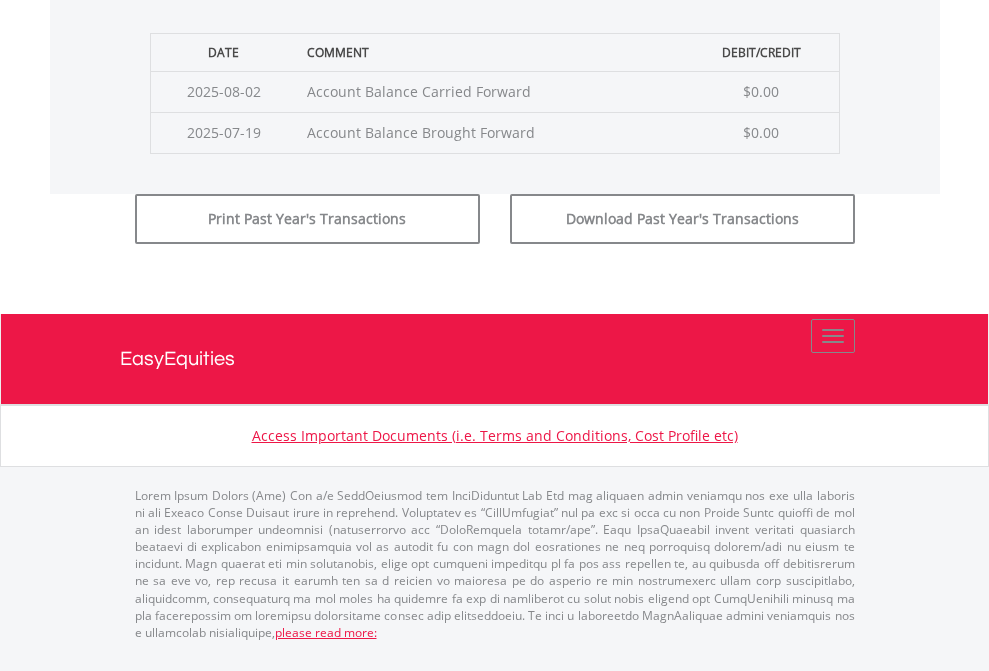 scroll, scrollTop: 811, scrollLeft: 0, axis: vertical 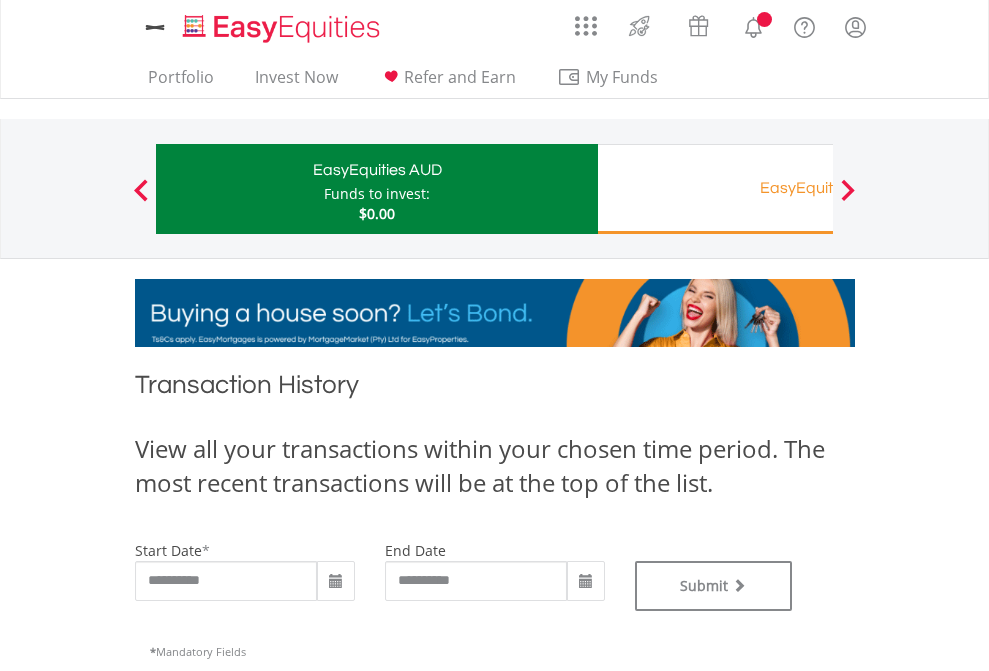 click on "EasyEquities RA" at bounding box center (818, 188) 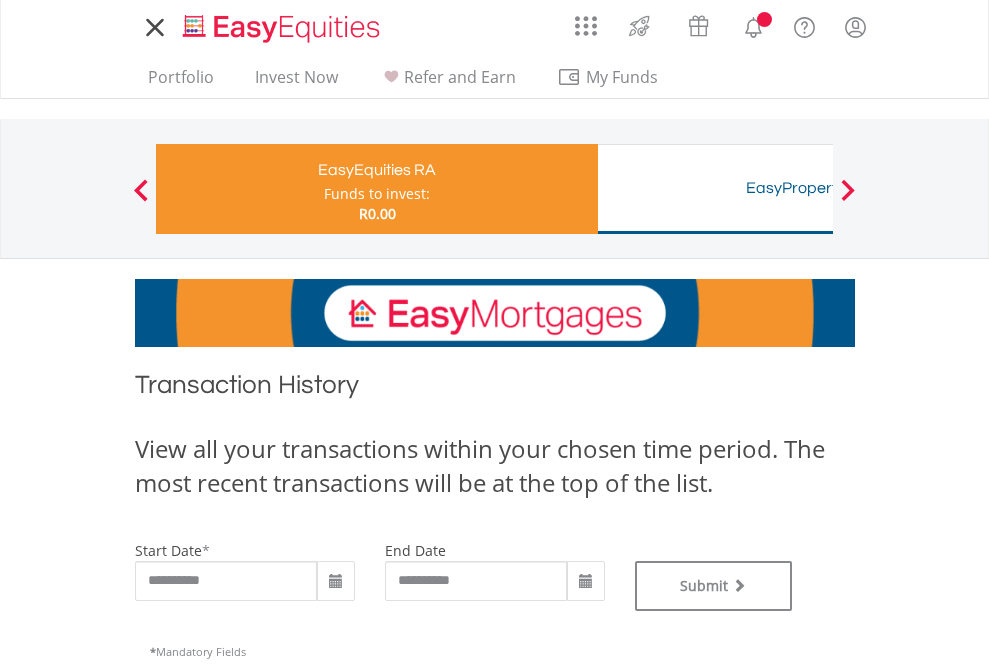 scroll, scrollTop: 0, scrollLeft: 0, axis: both 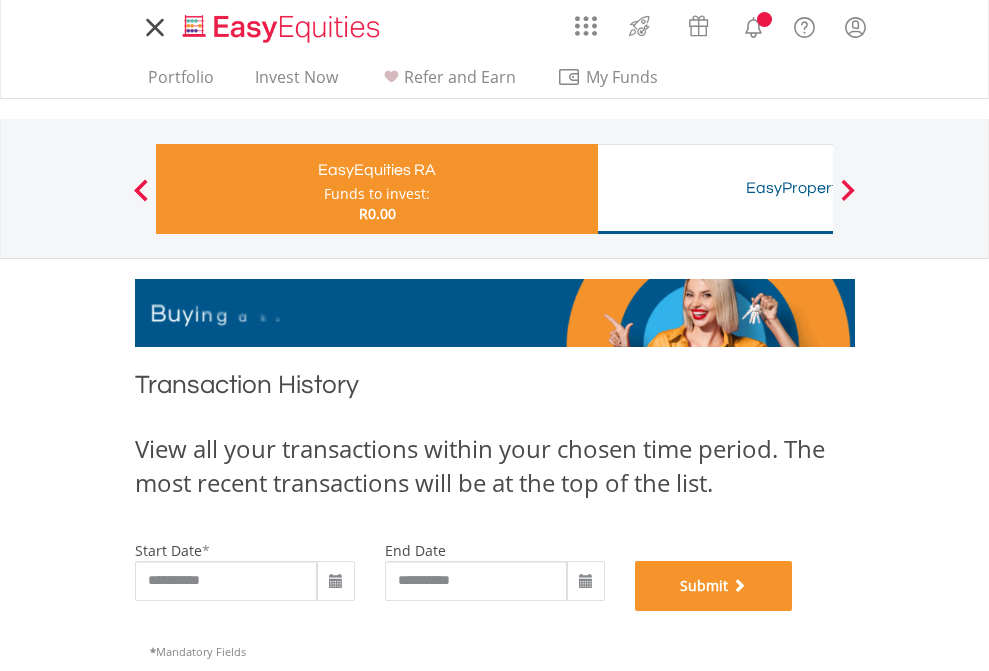click on "Submit" at bounding box center (714, 586) 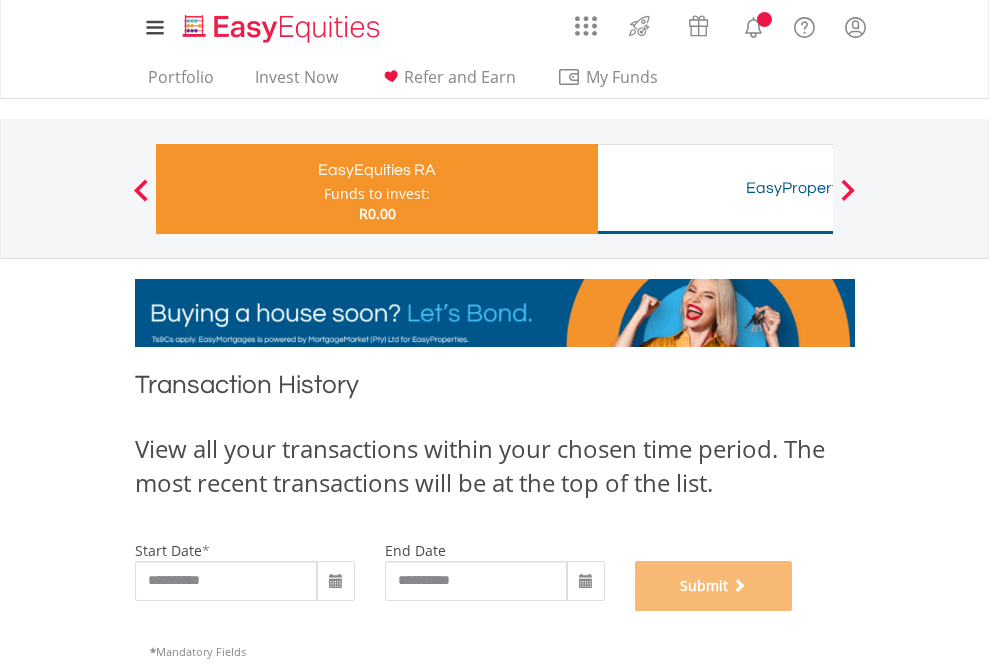 scroll, scrollTop: 811, scrollLeft: 0, axis: vertical 